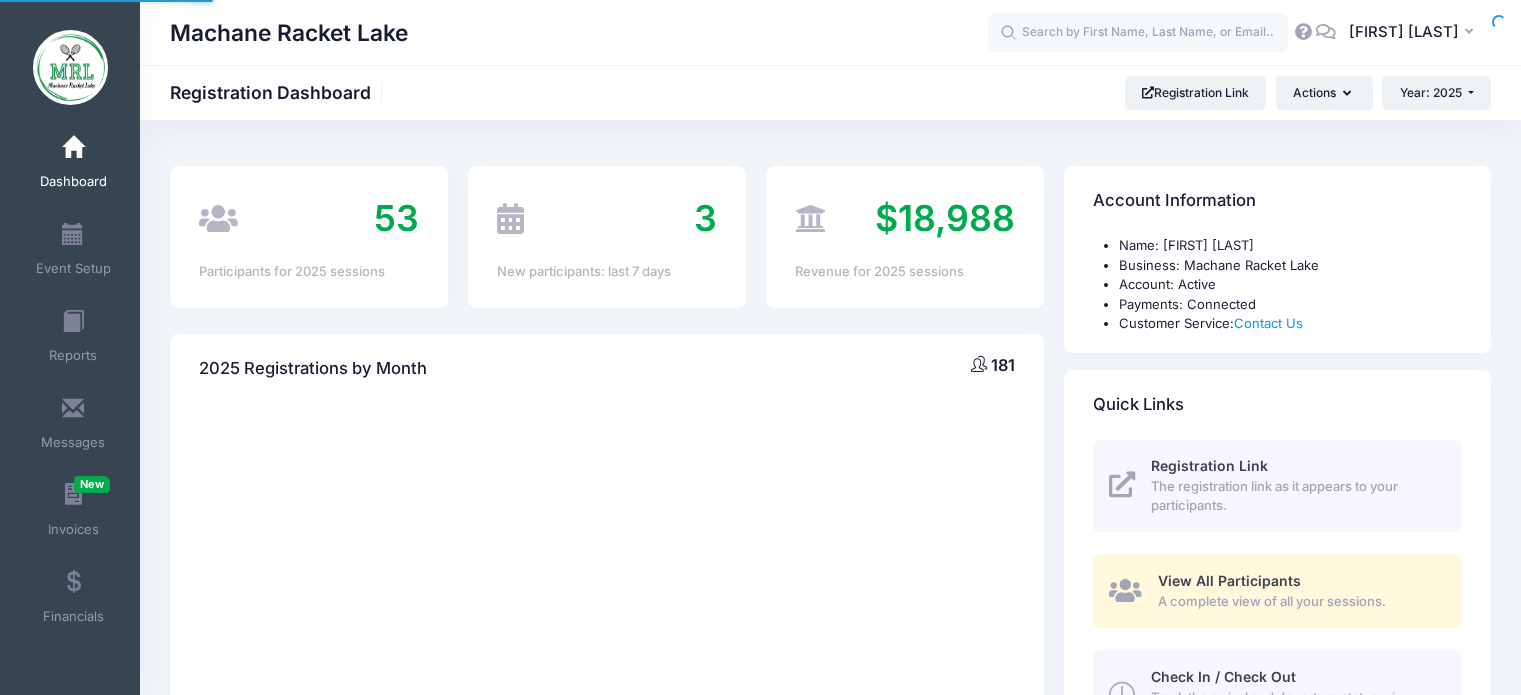 scroll, scrollTop: 0, scrollLeft: 0, axis: both 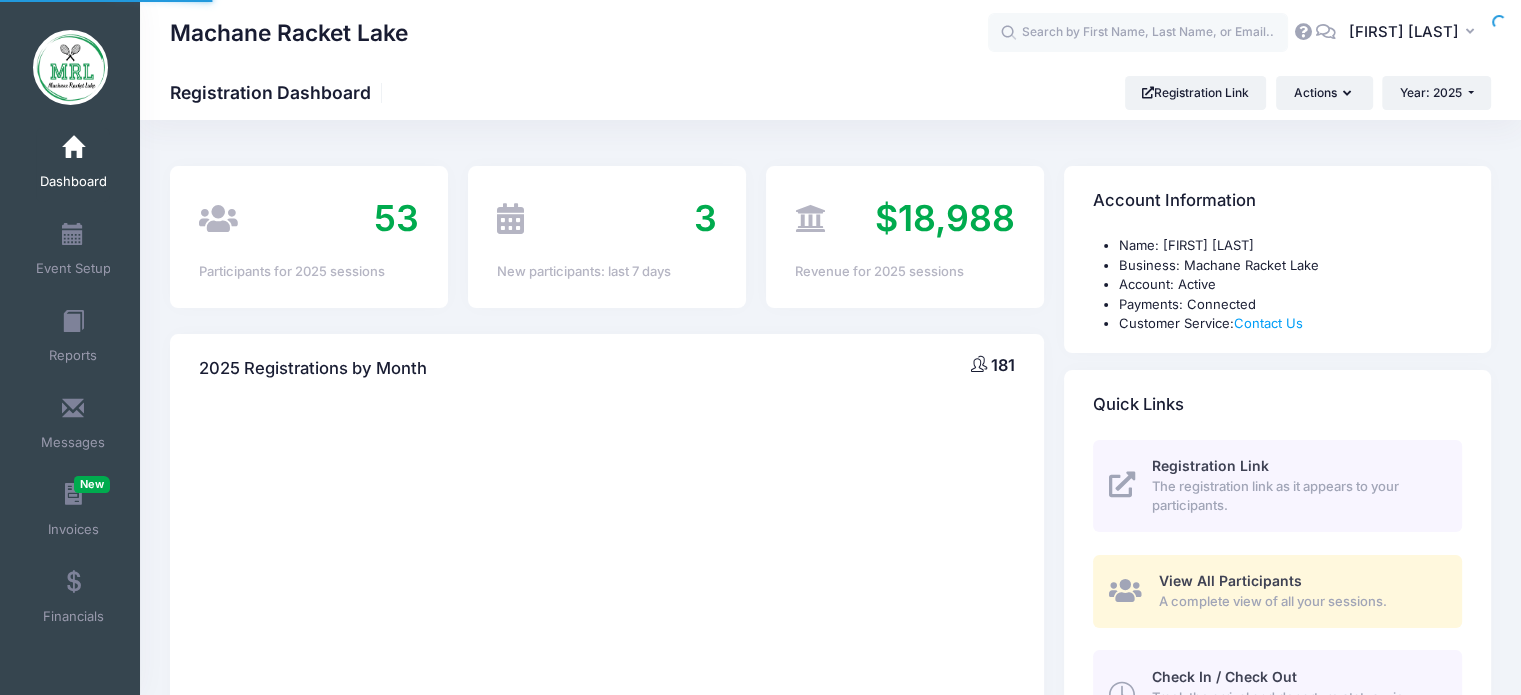 select 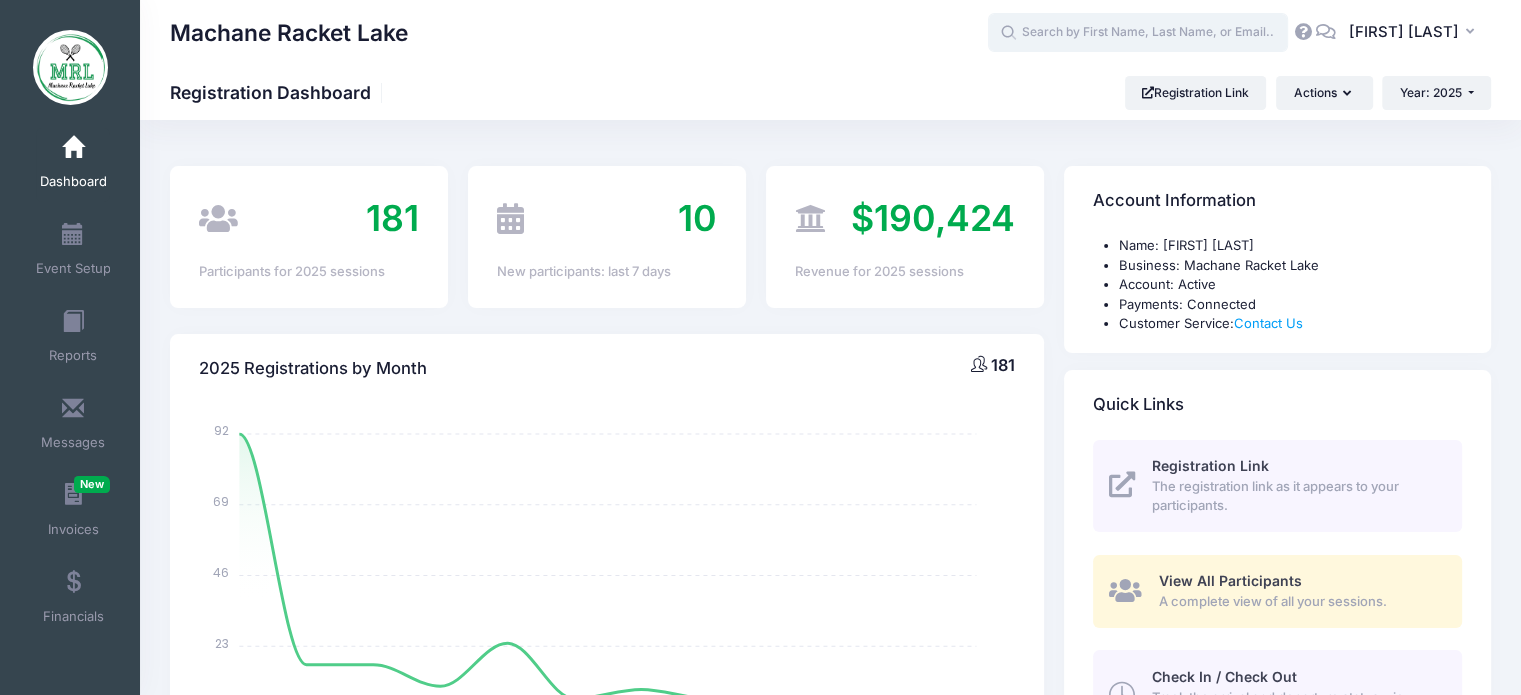 click at bounding box center [1138, 33] 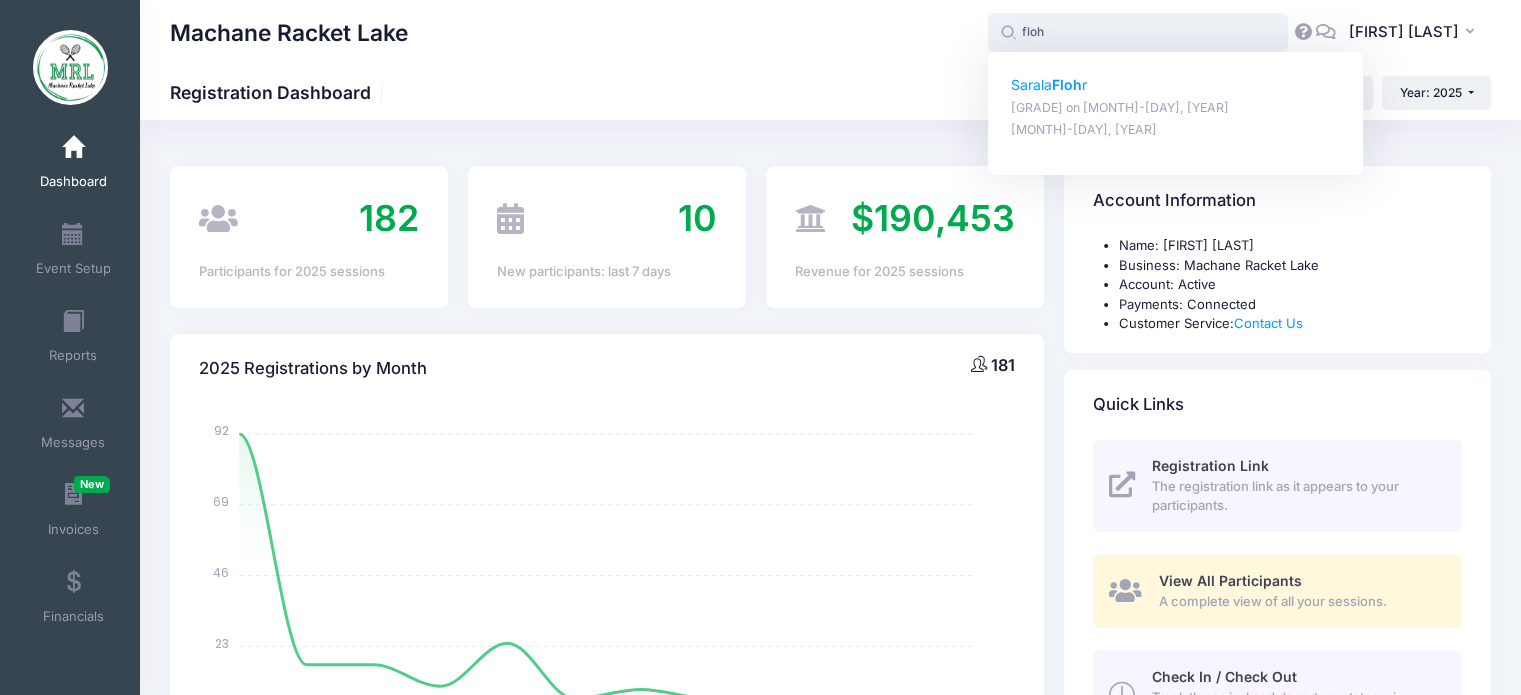 click on "Sarala  Floh r" at bounding box center [1176, 85] 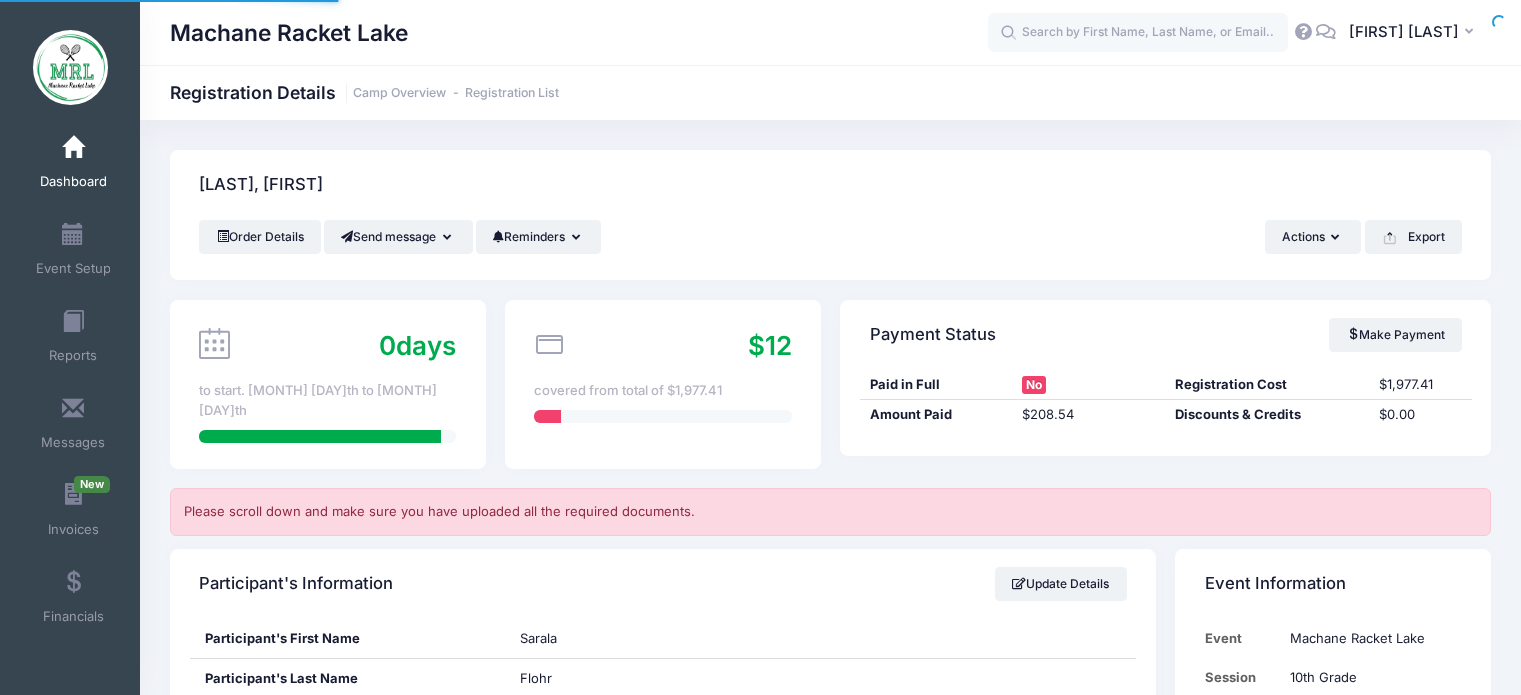 scroll, scrollTop: 0, scrollLeft: 0, axis: both 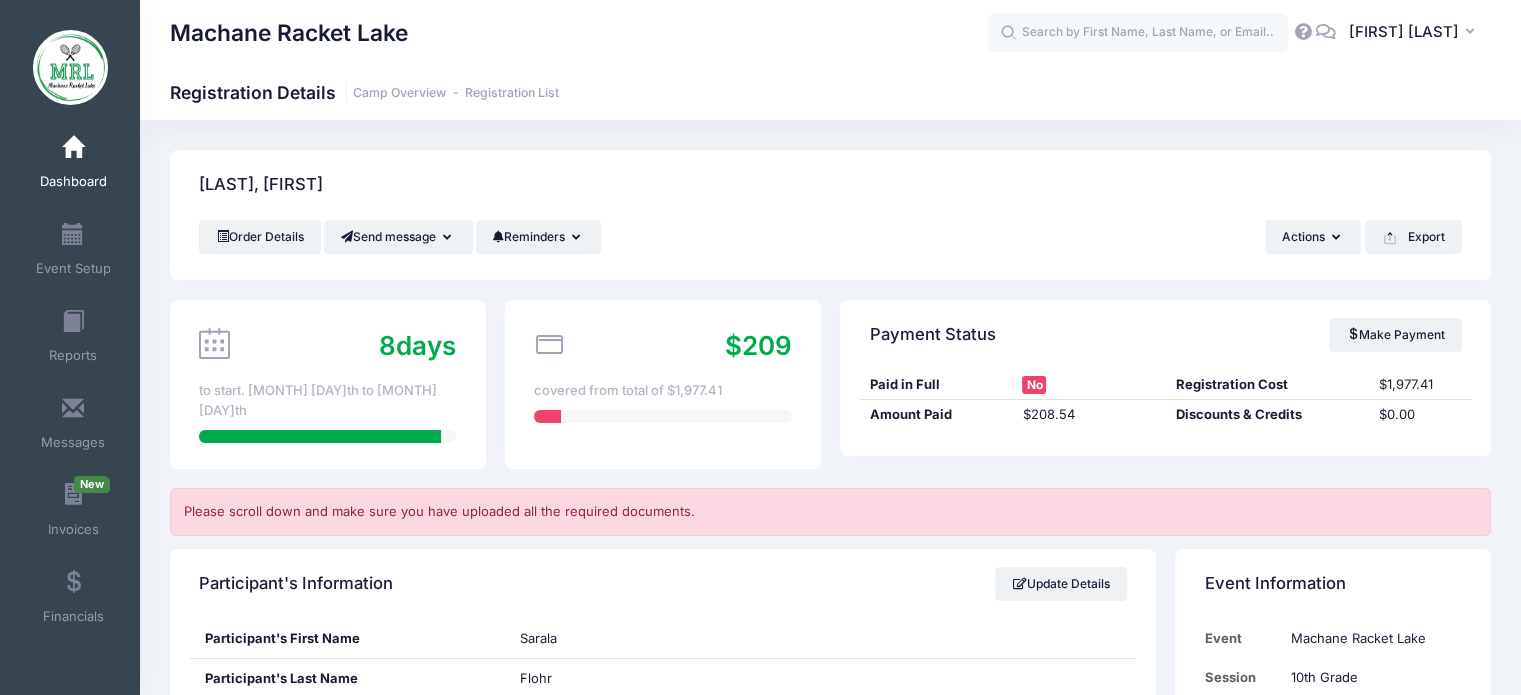 click on "Dashboard" at bounding box center (73, 182) 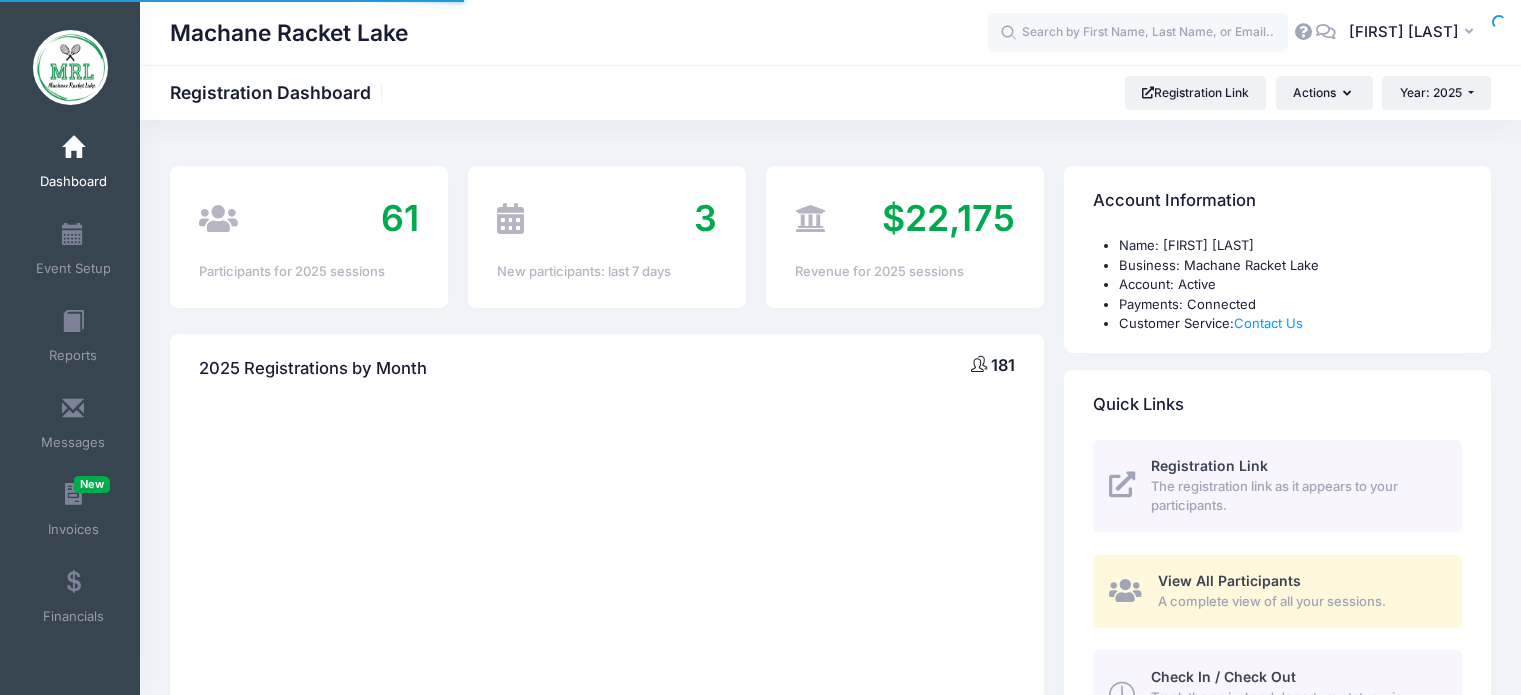 scroll, scrollTop: 0, scrollLeft: 0, axis: both 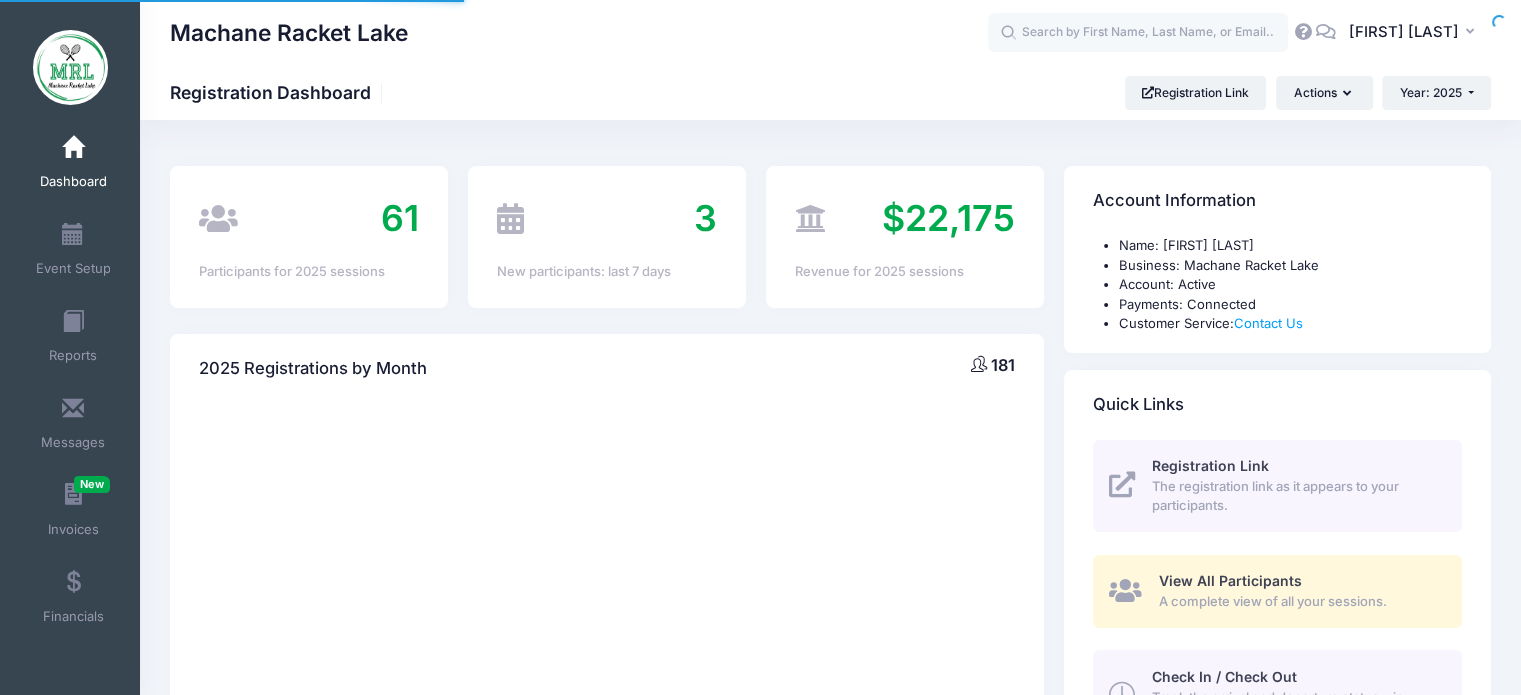 select 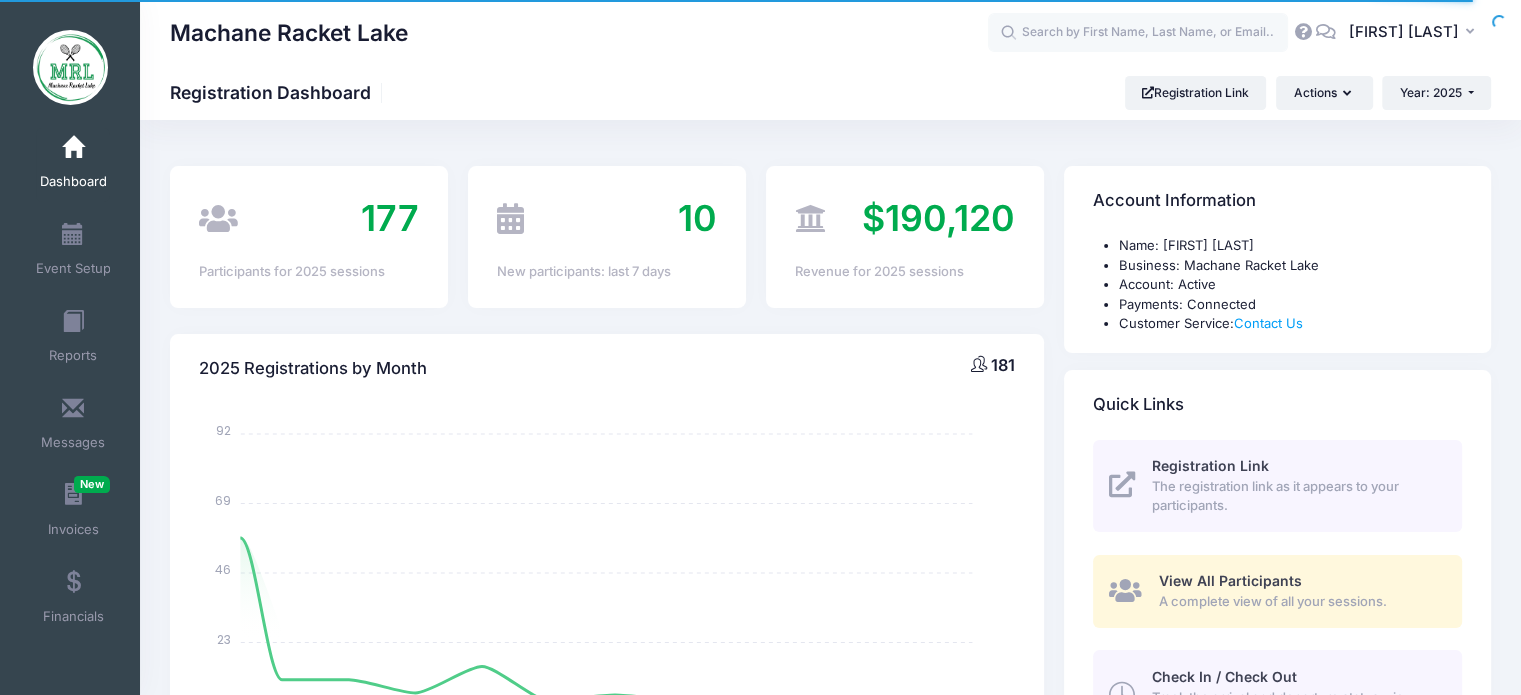 scroll, scrollTop: 0, scrollLeft: 0, axis: both 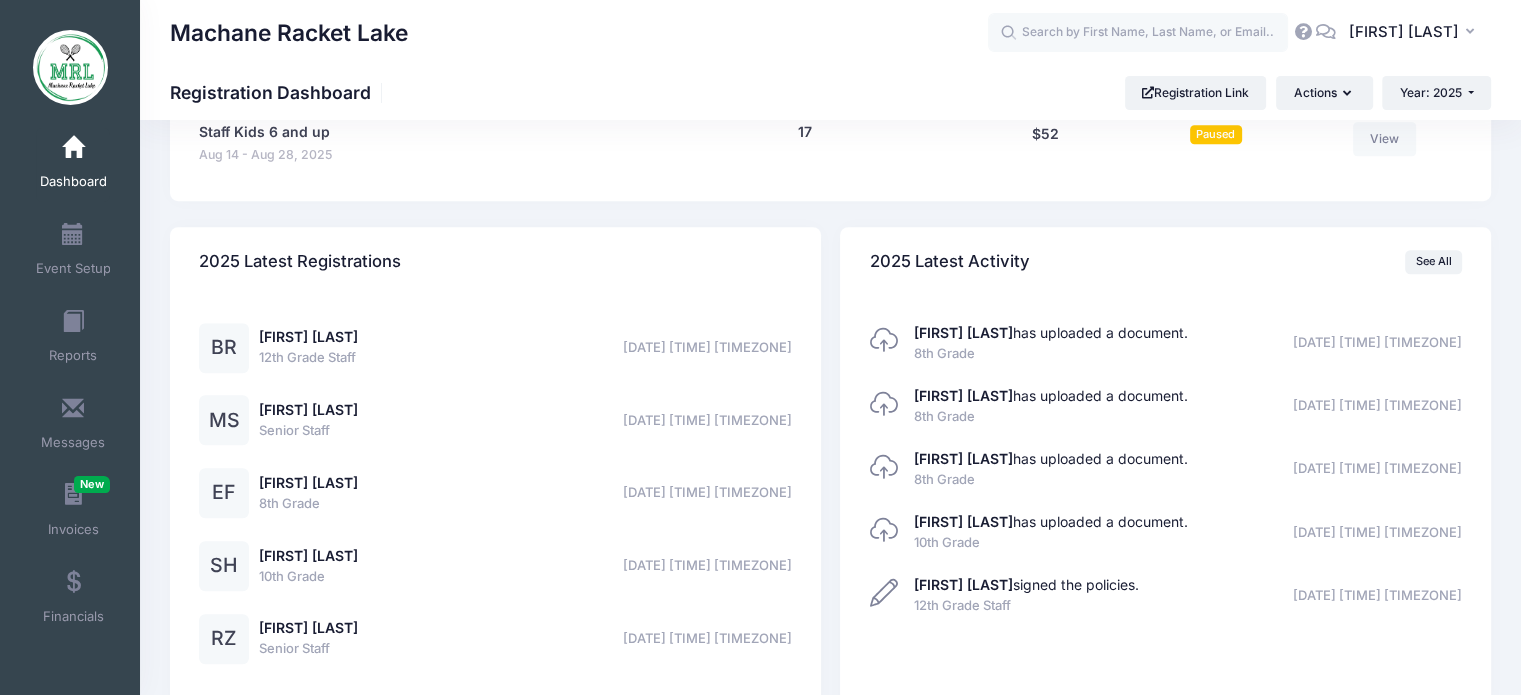 drag, startPoint x: 1535, startPoint y: 177, endPoint x: 1524, endPoint y: 603, distance: 426.142 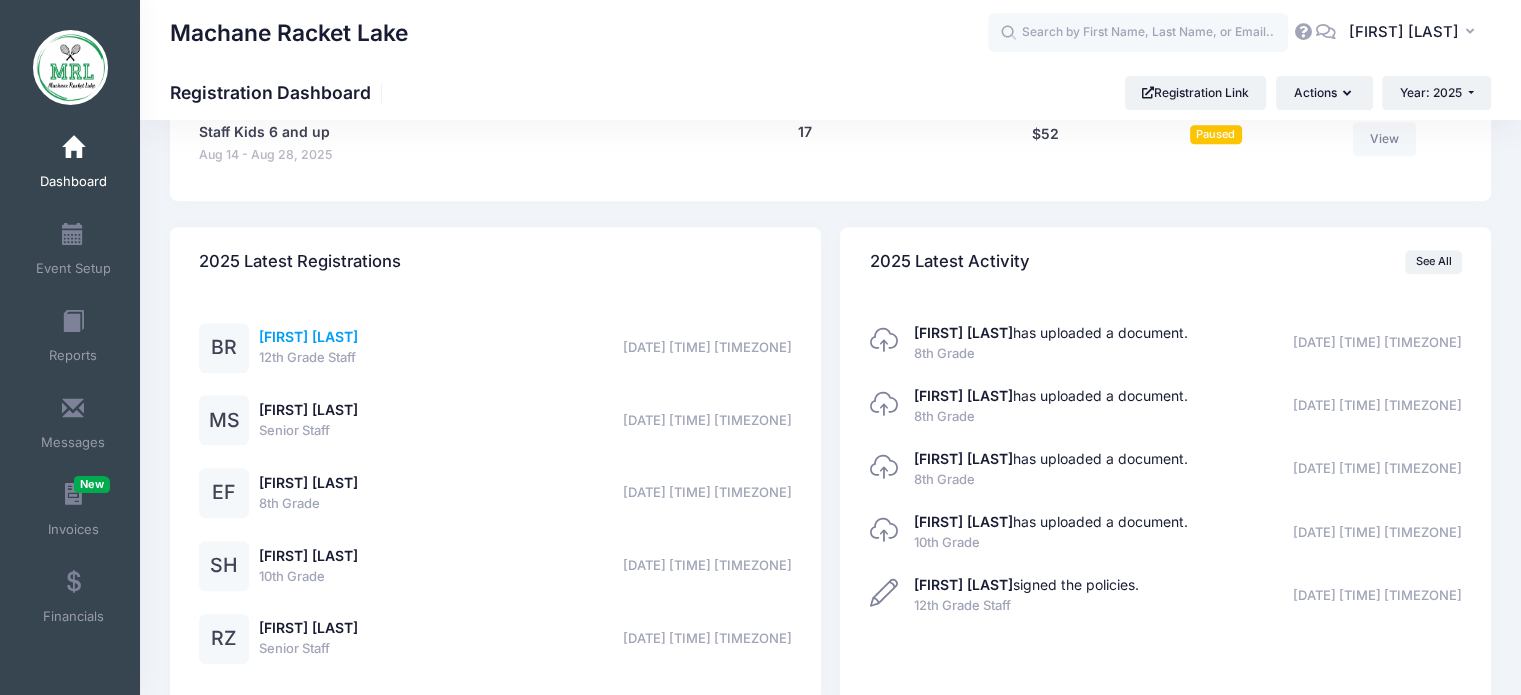 click on "Blimi Rosenberg" at bounding box center [308, 336] 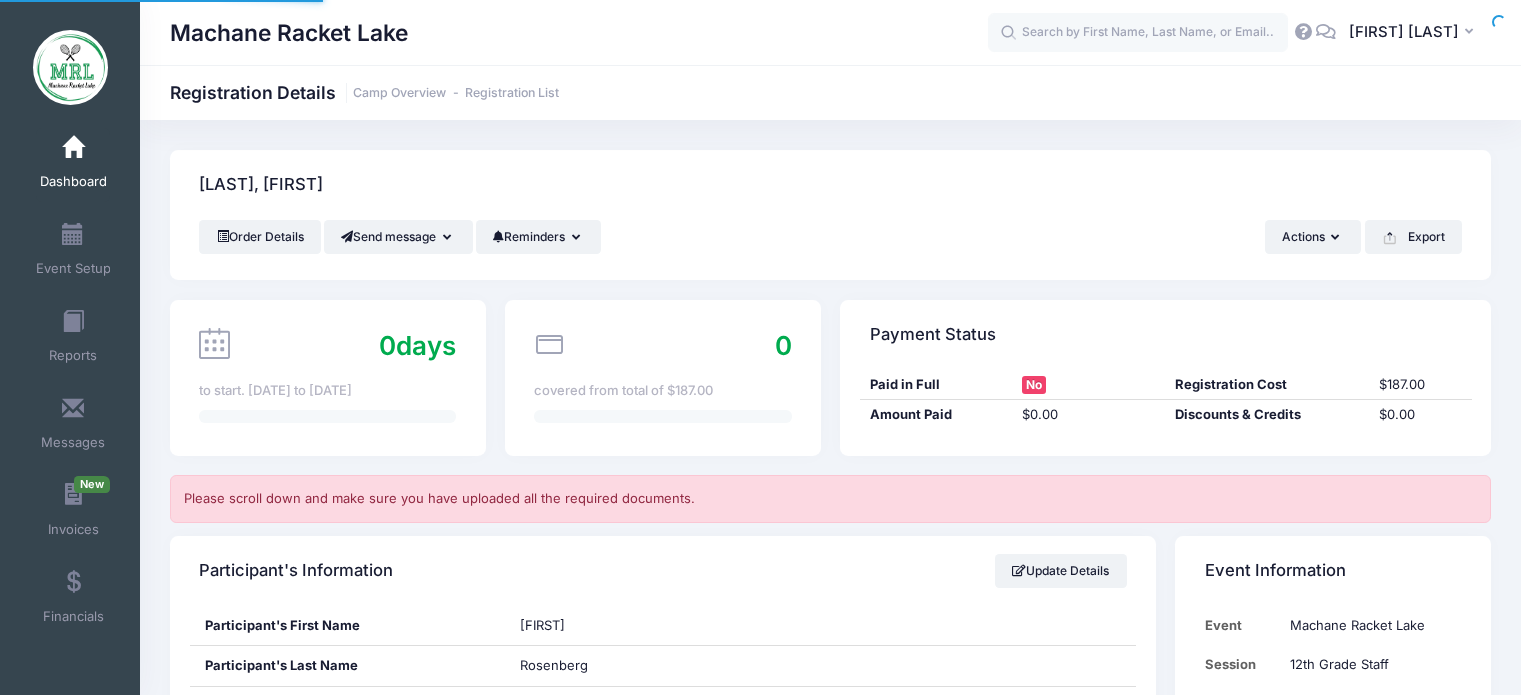 scroll, scrollTop: 0, scrollLeft: 0, axis: both 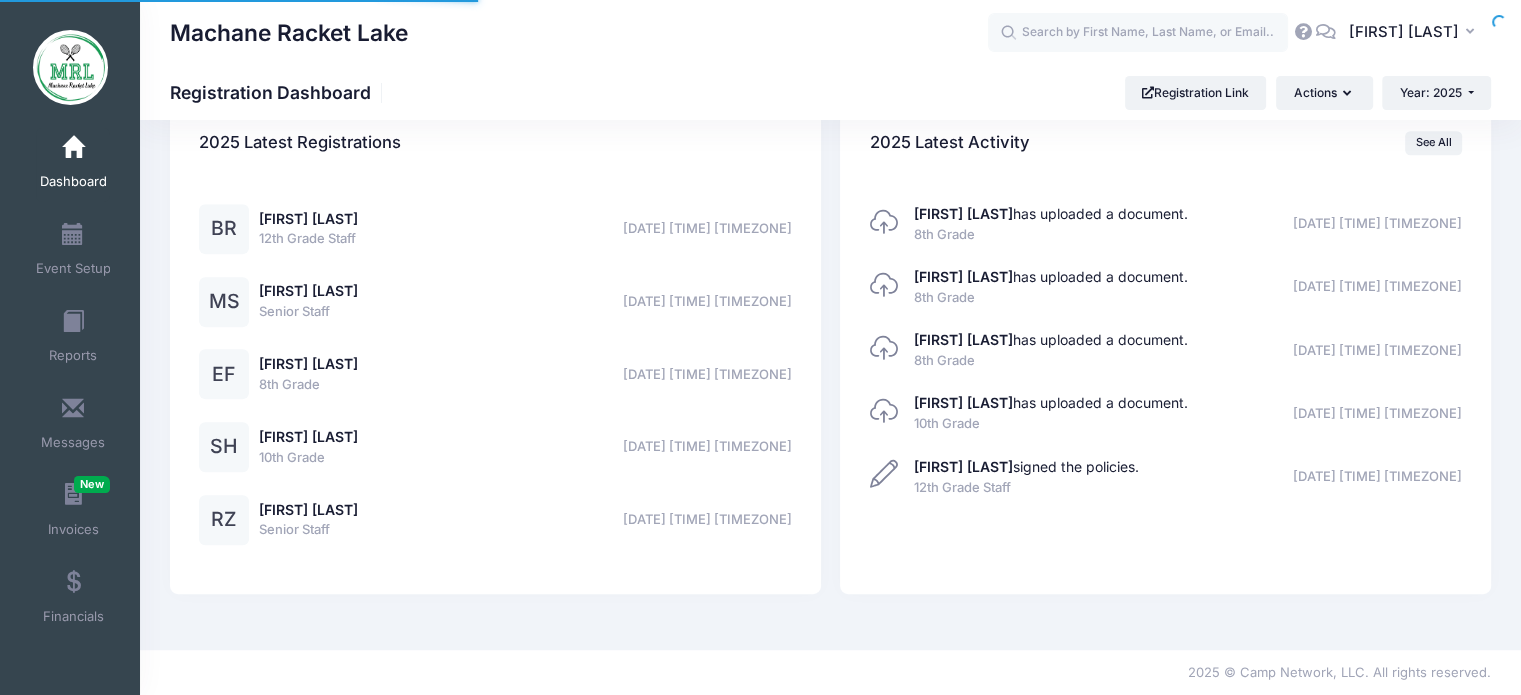select 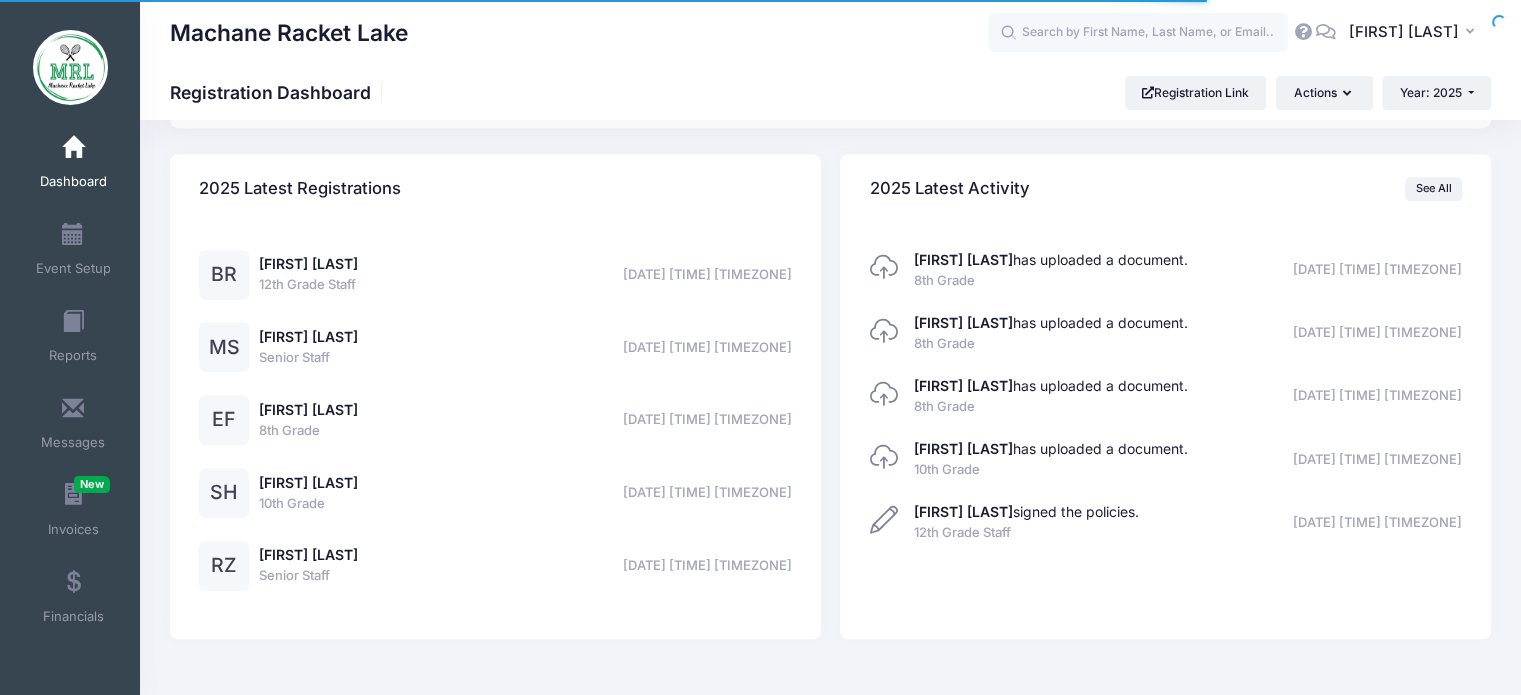 scroll, scrollTop: 1480, scrollLeft: 0, axis: vertical 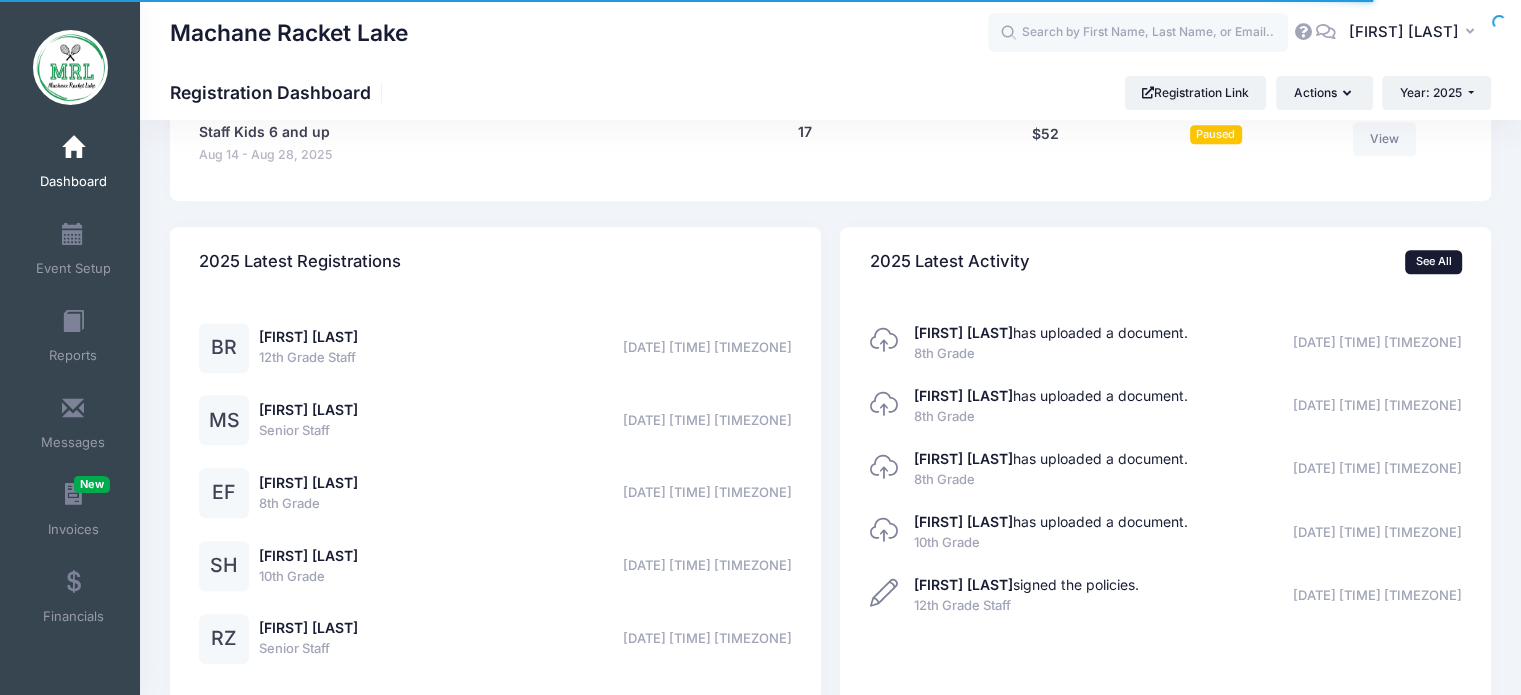 click on "See All" at bounding box center [1433, 262] 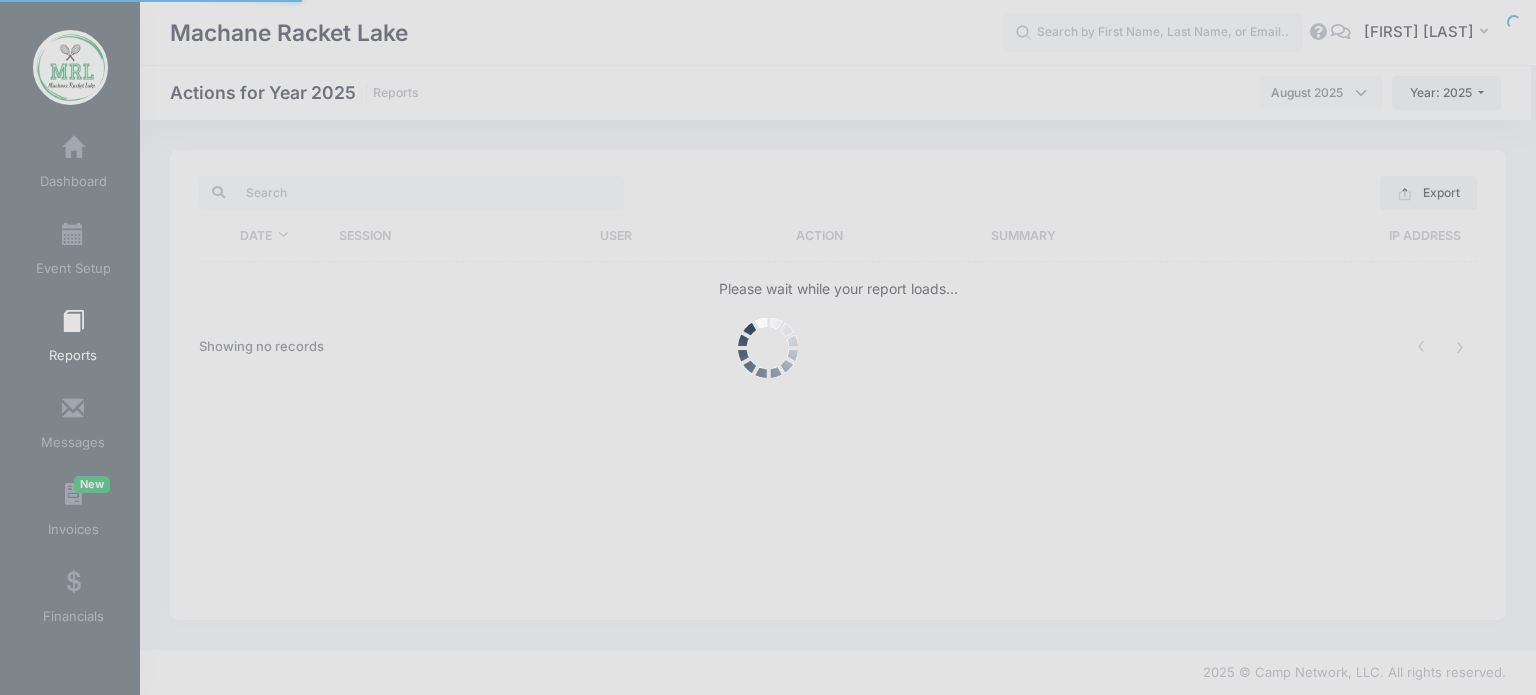 scroll, scrollTop: 0, scrollLeft: 0, axis: both 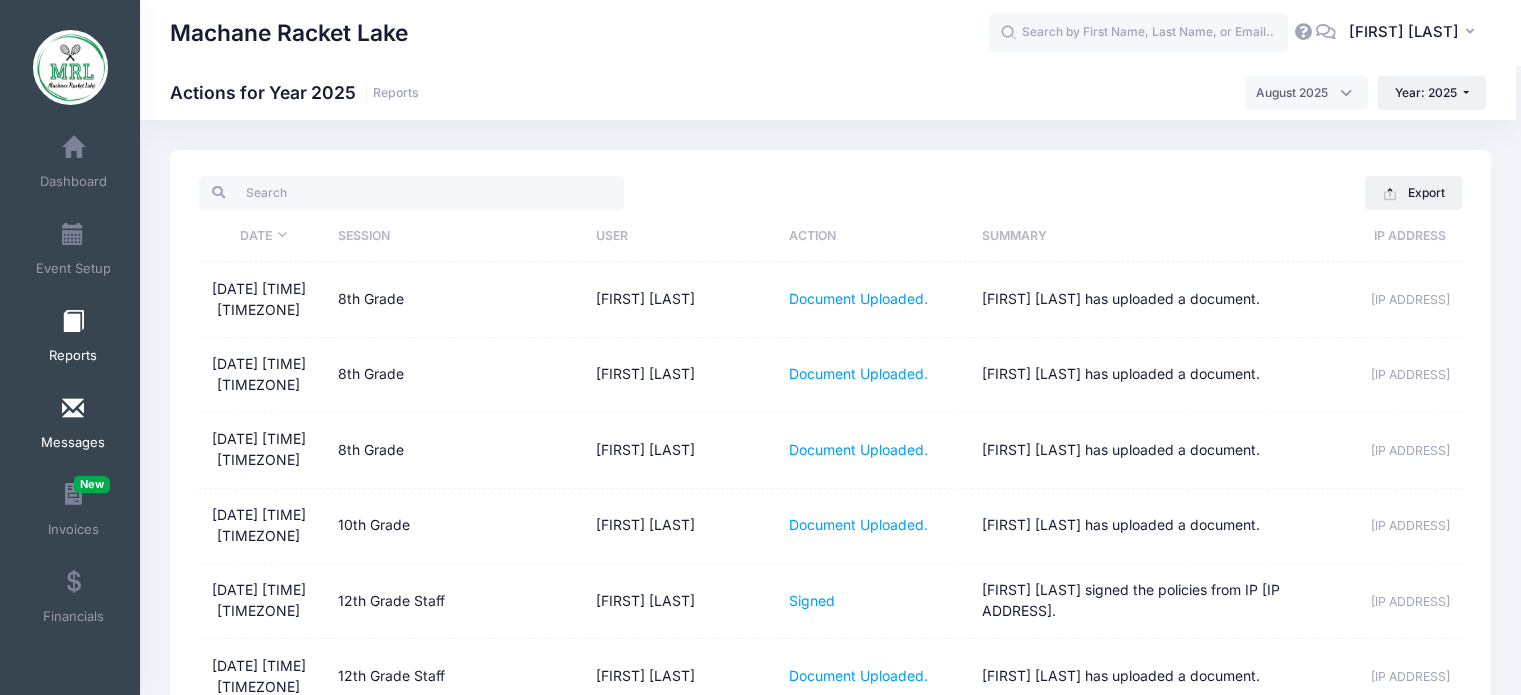 click on "Messages" at bounding box center [73, 443] 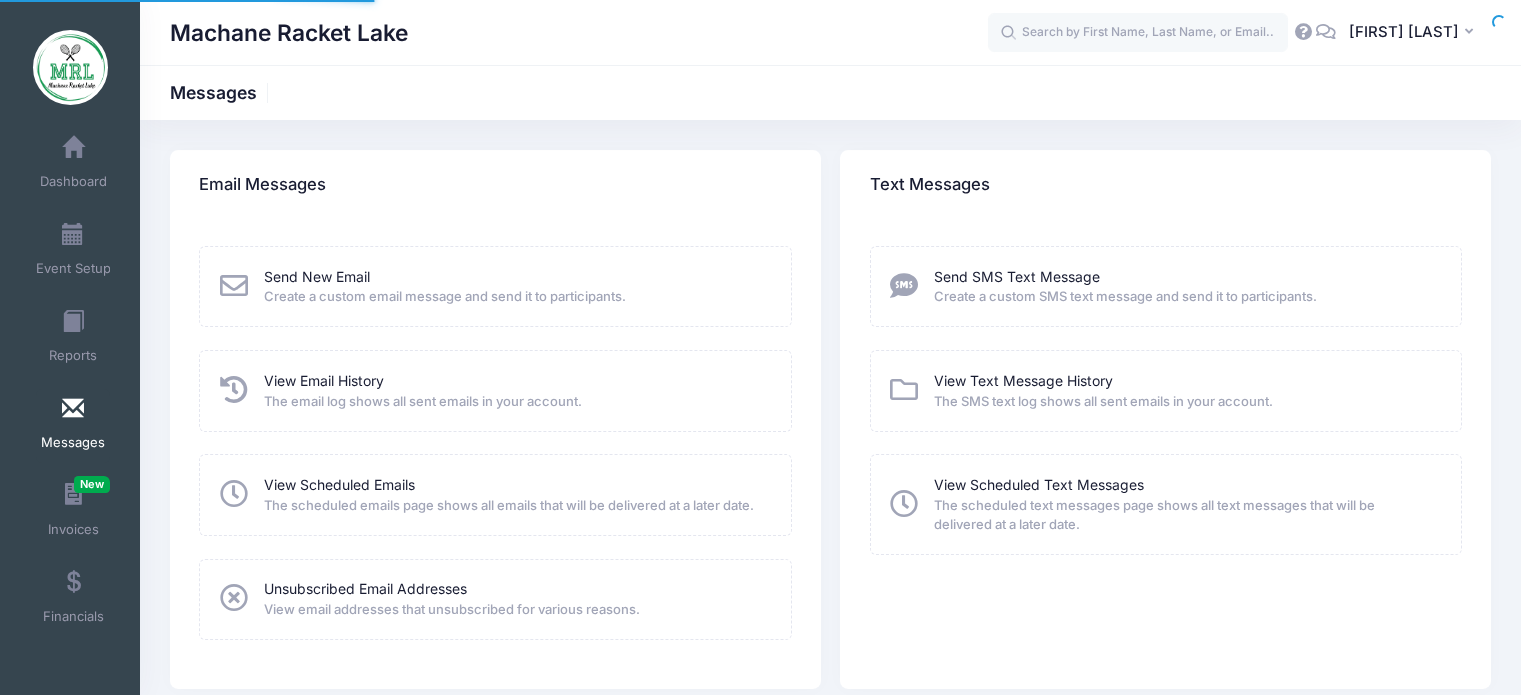 scroll, scrollTop: 0, scrollLeft: 0, axis: both 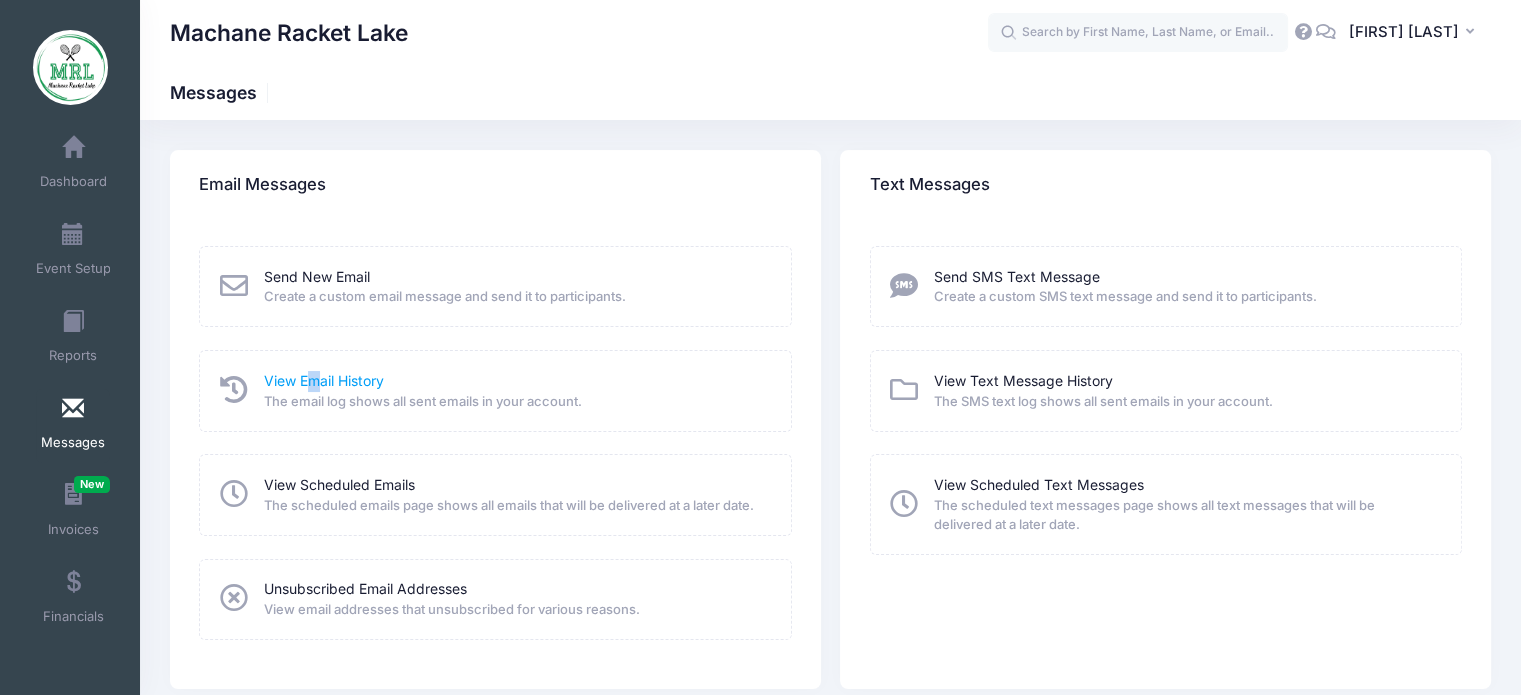 drag, startPoint x: 315, startPoint y: 370, endPoint x: 312, endPoint y: 380, distance: 10.440307 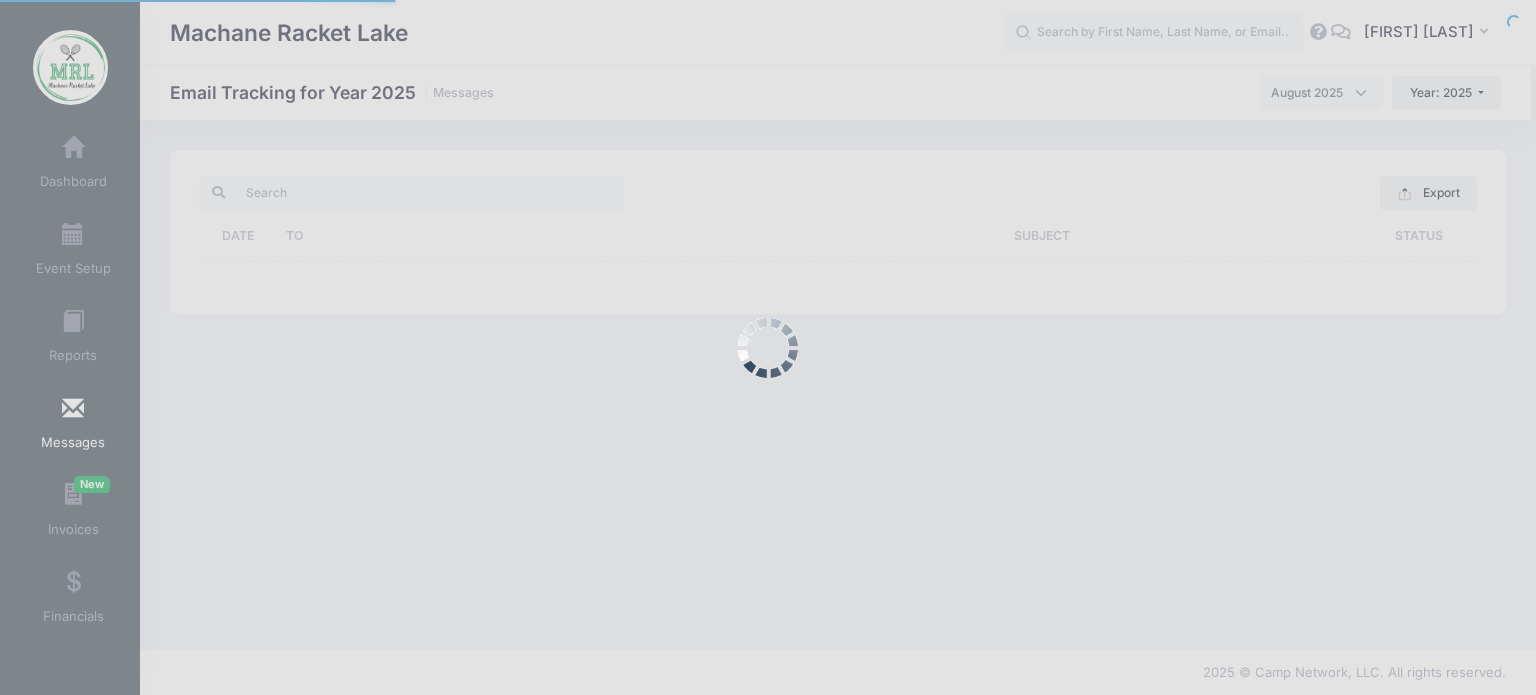scroll, scrollTop: 0, scrollLeft: 0, axis: both 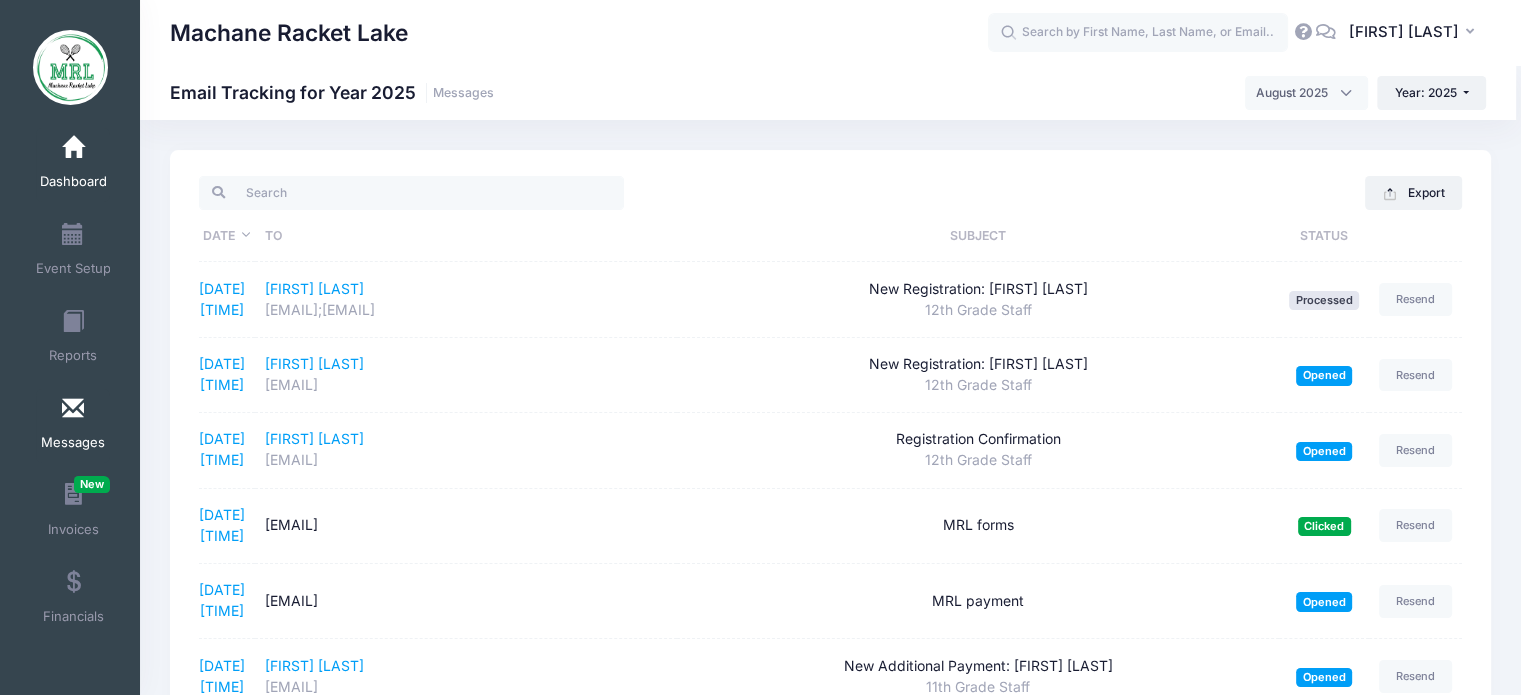click on "Dashboard" at bounding box center [73, 182] 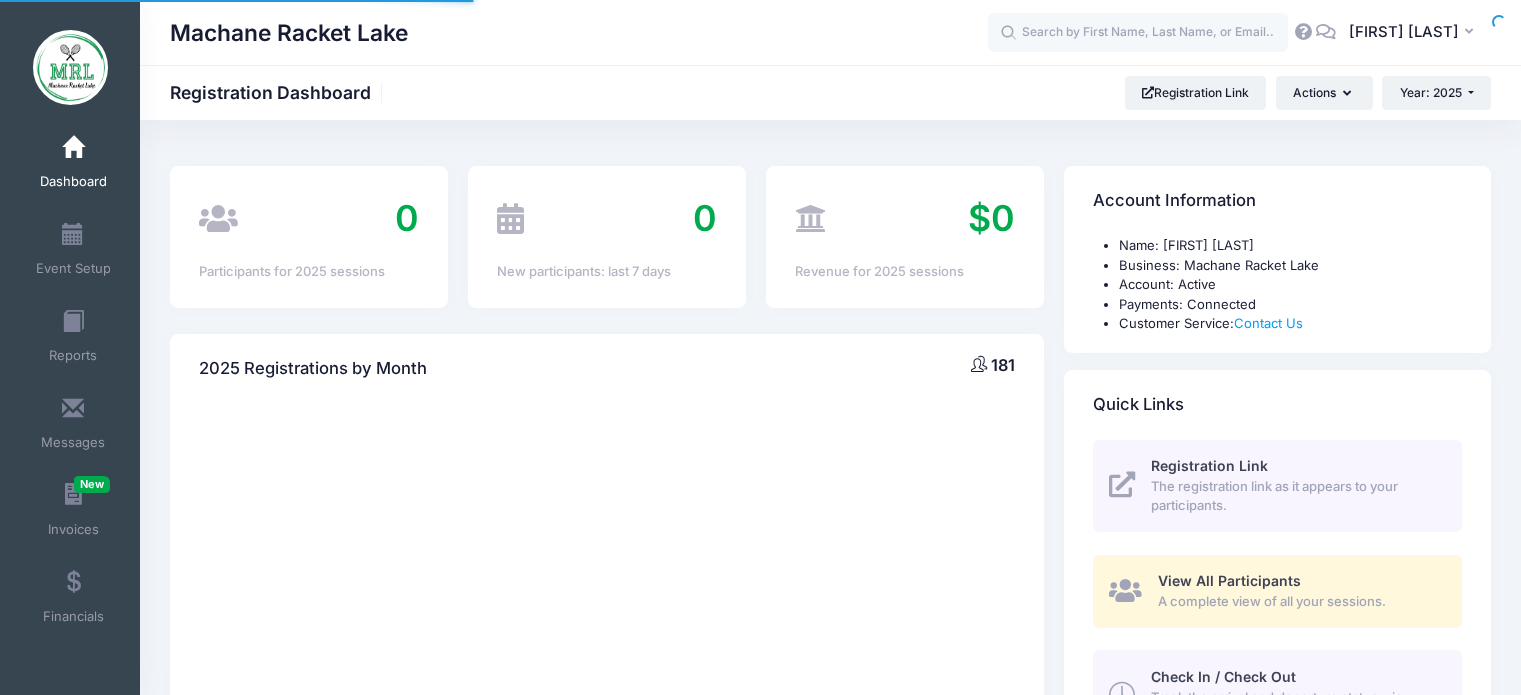scroll, scrollTop: 0, scrollLeft: 0, axis: both 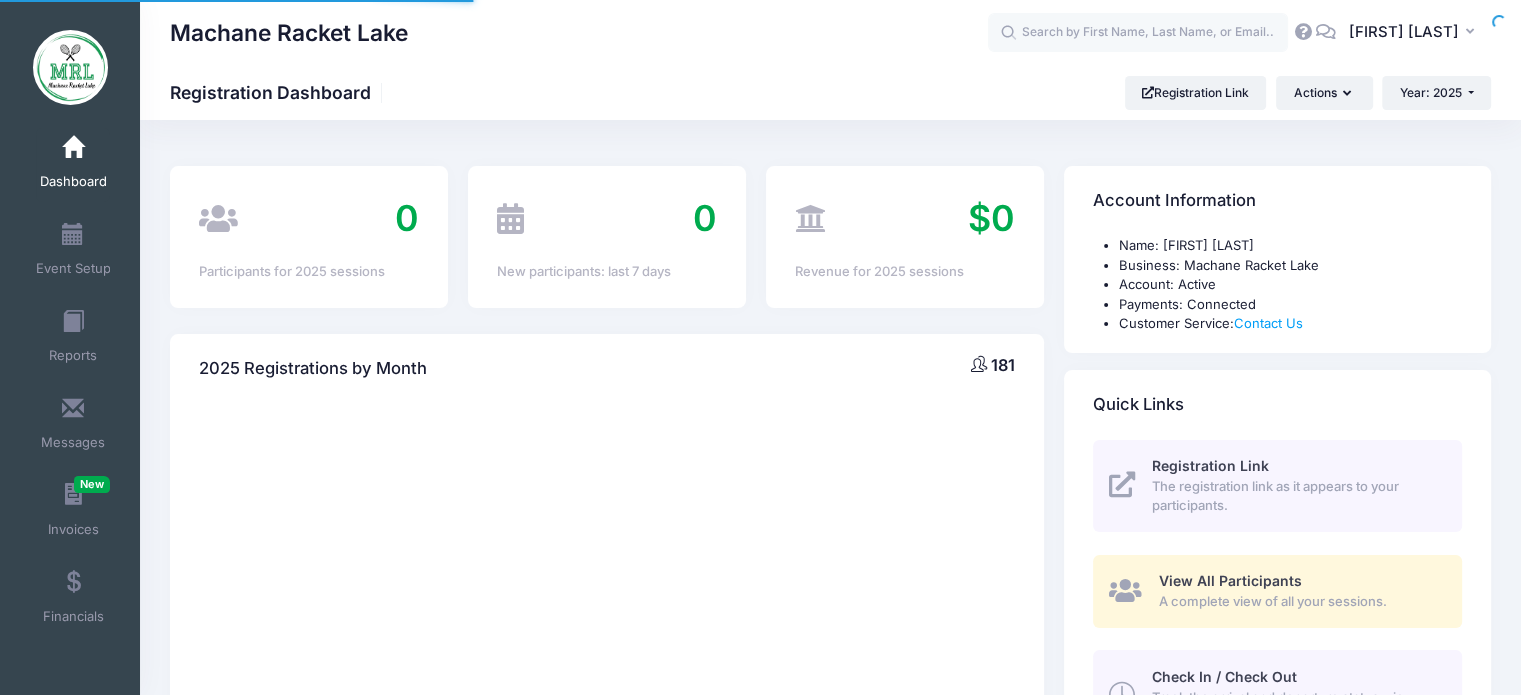 select 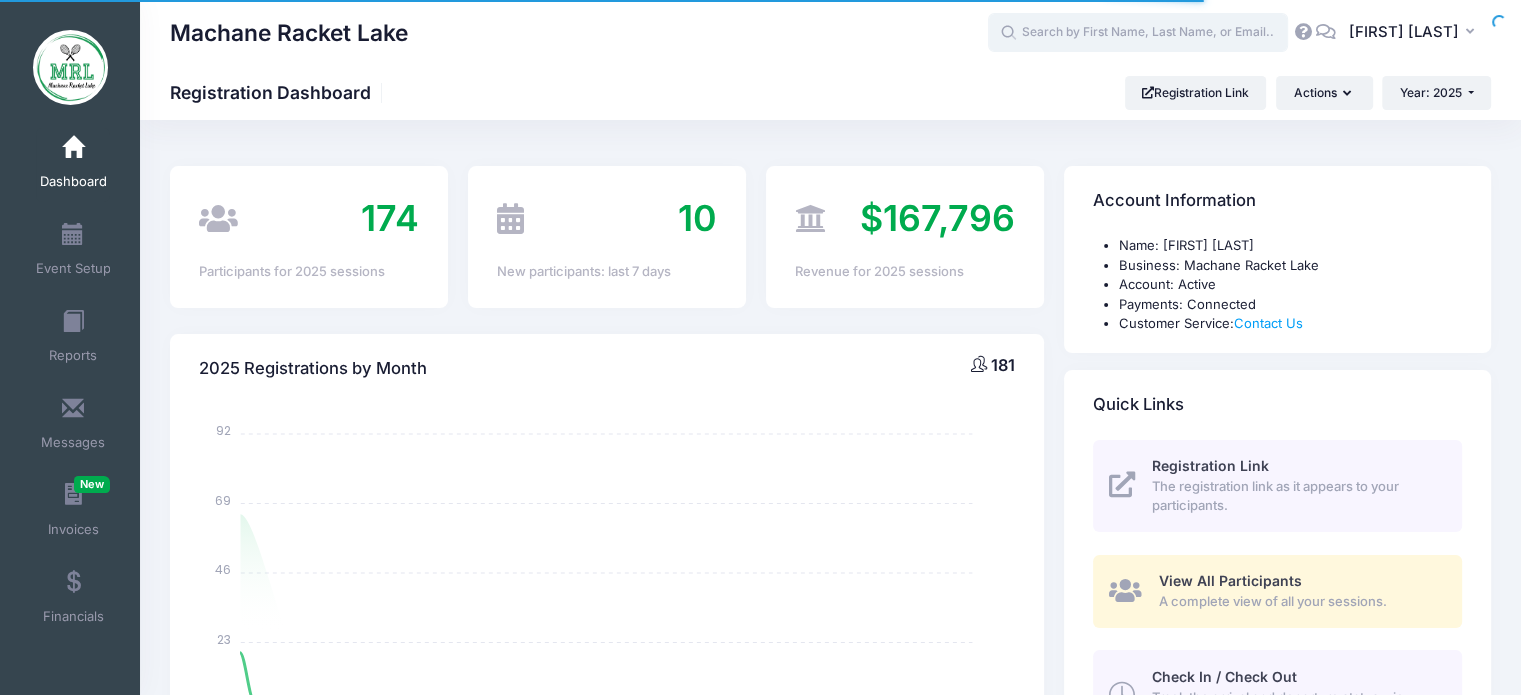 click at bounding box center [1138, 33] 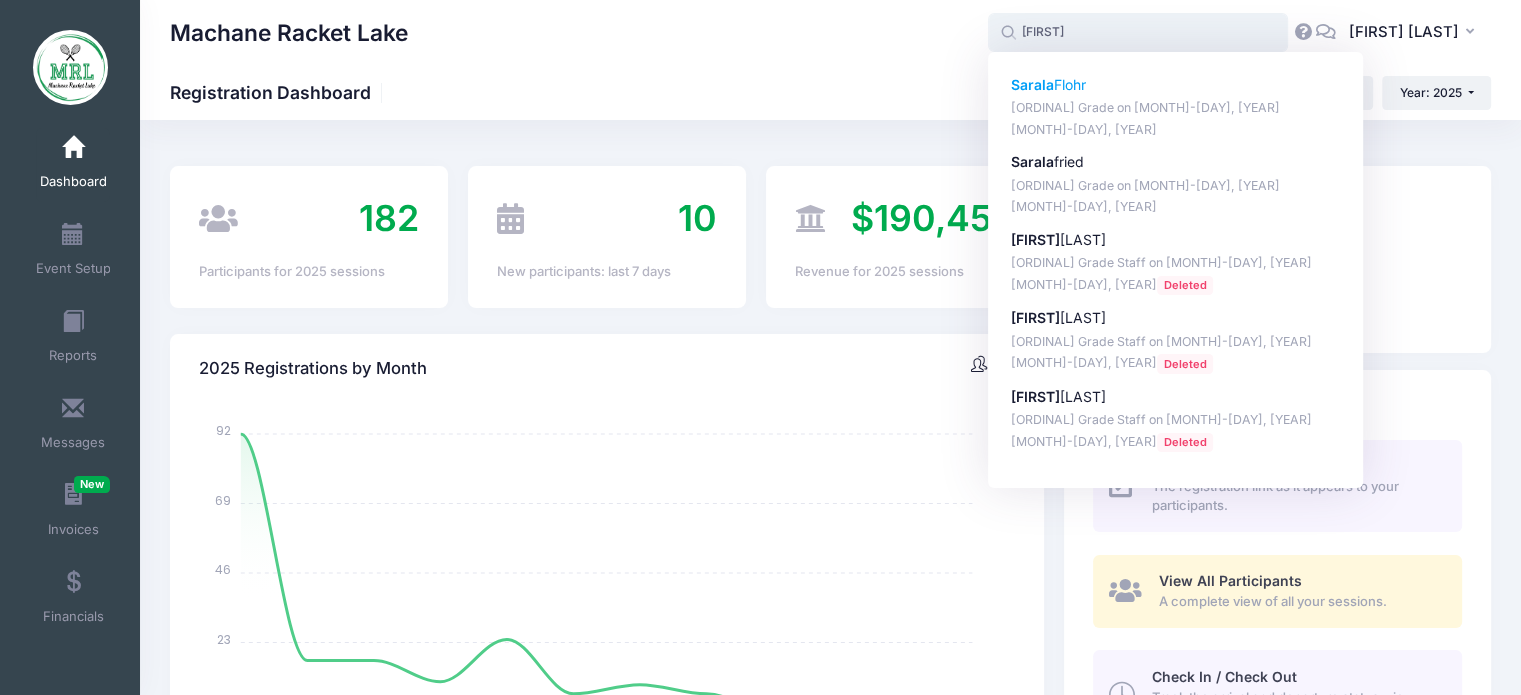 click on "Sarala  Flohr" at bounding box center [1176, 85] 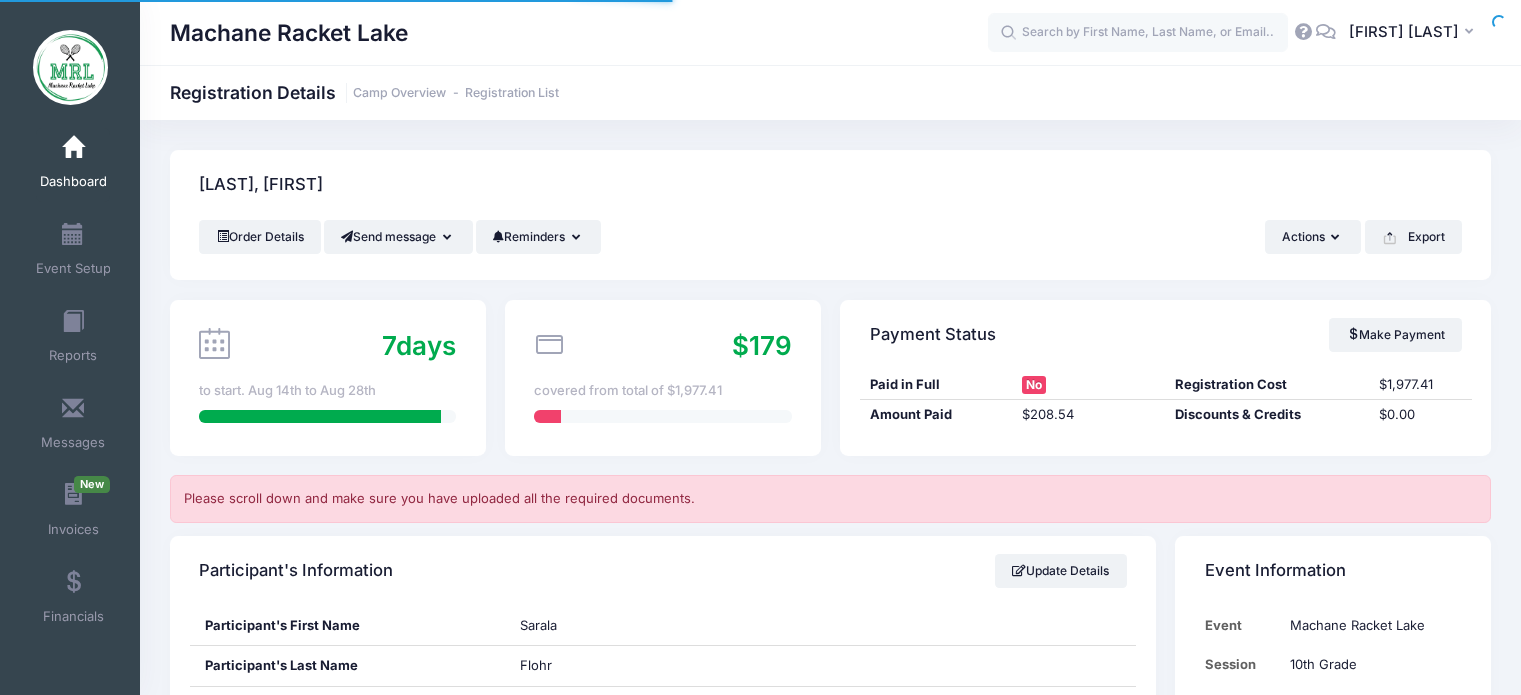 scroll, scrollTop: 0, scrollLeft: 0, axis: both 